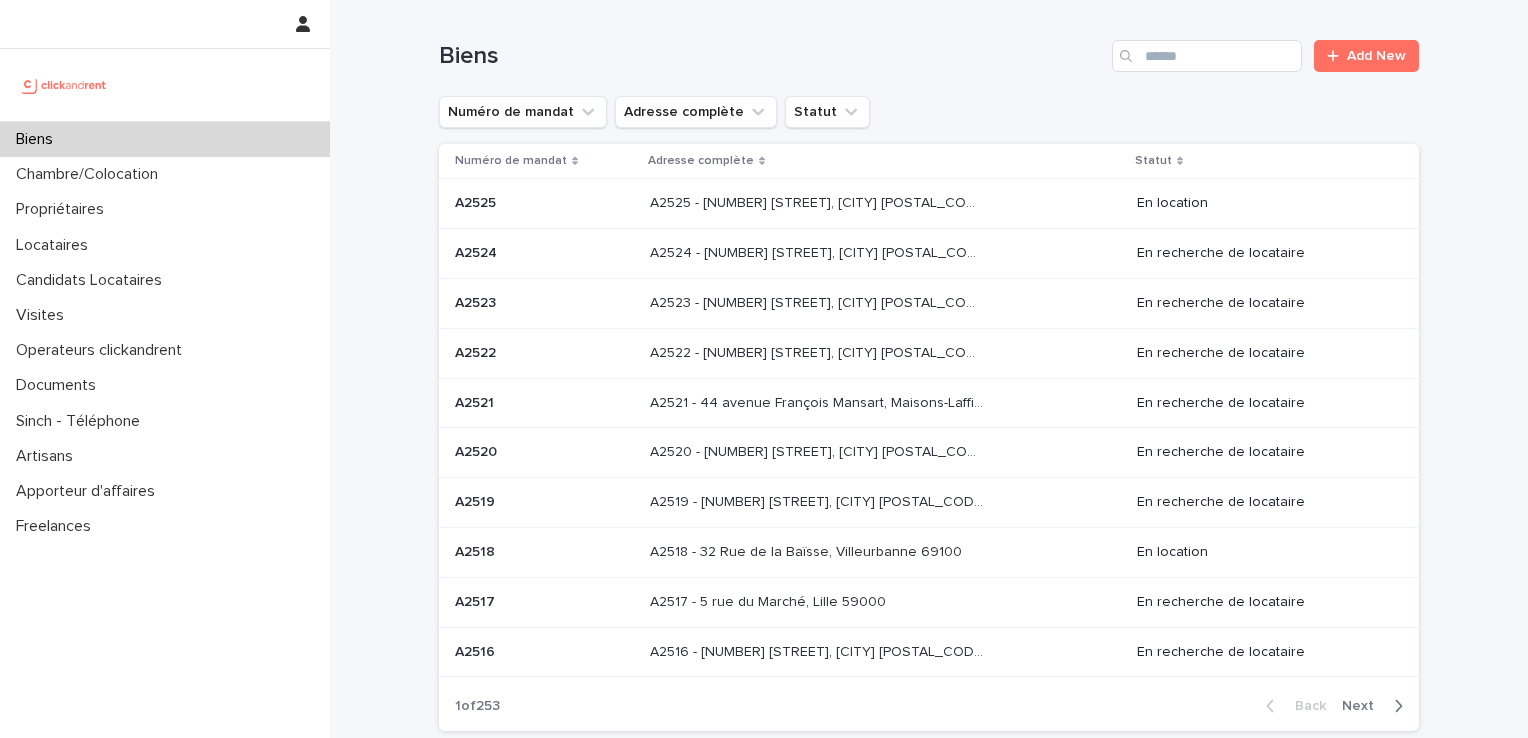 scroll, scrollTop: 0, scrollLeft: 0, axis: both 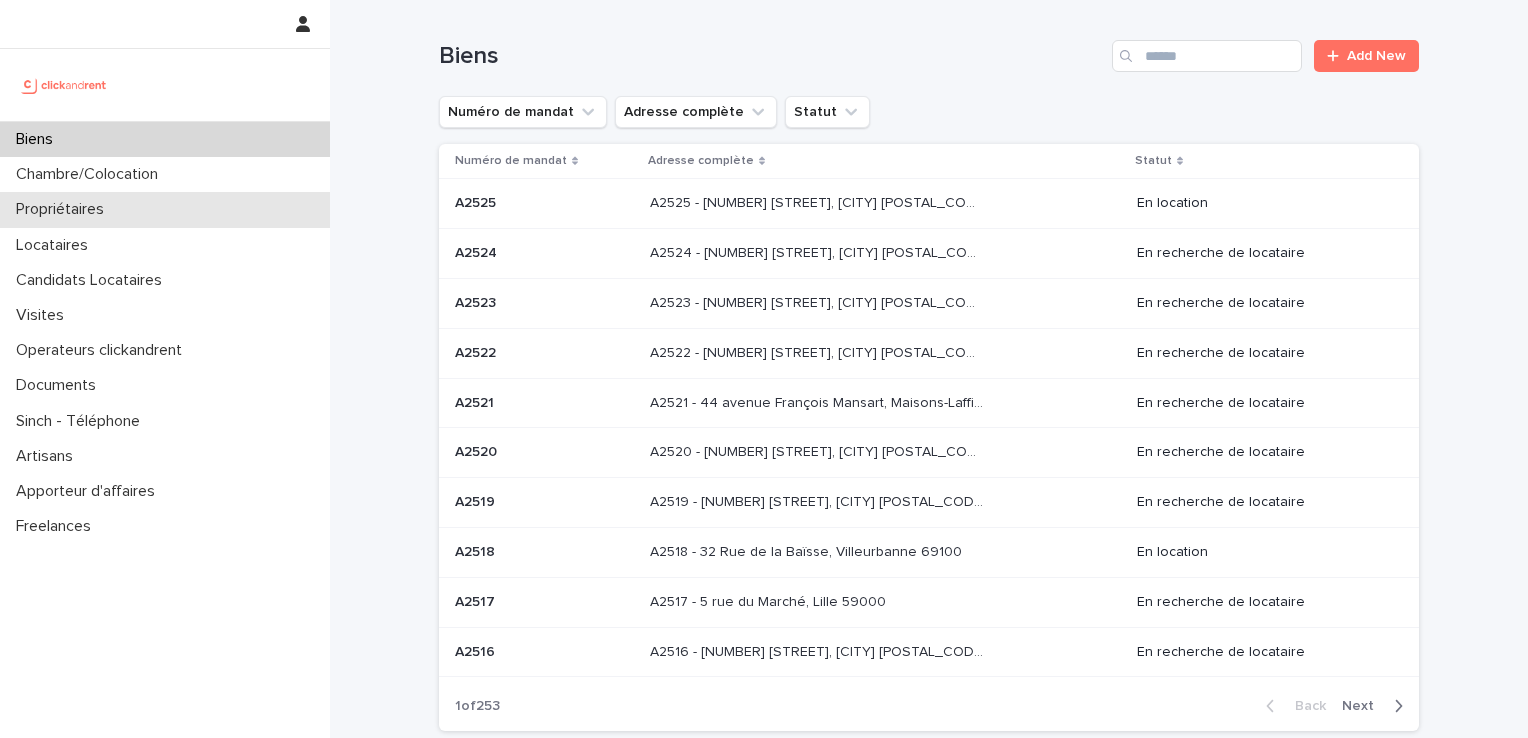 click on "Propriétaires" at bounding box center (64, 209) 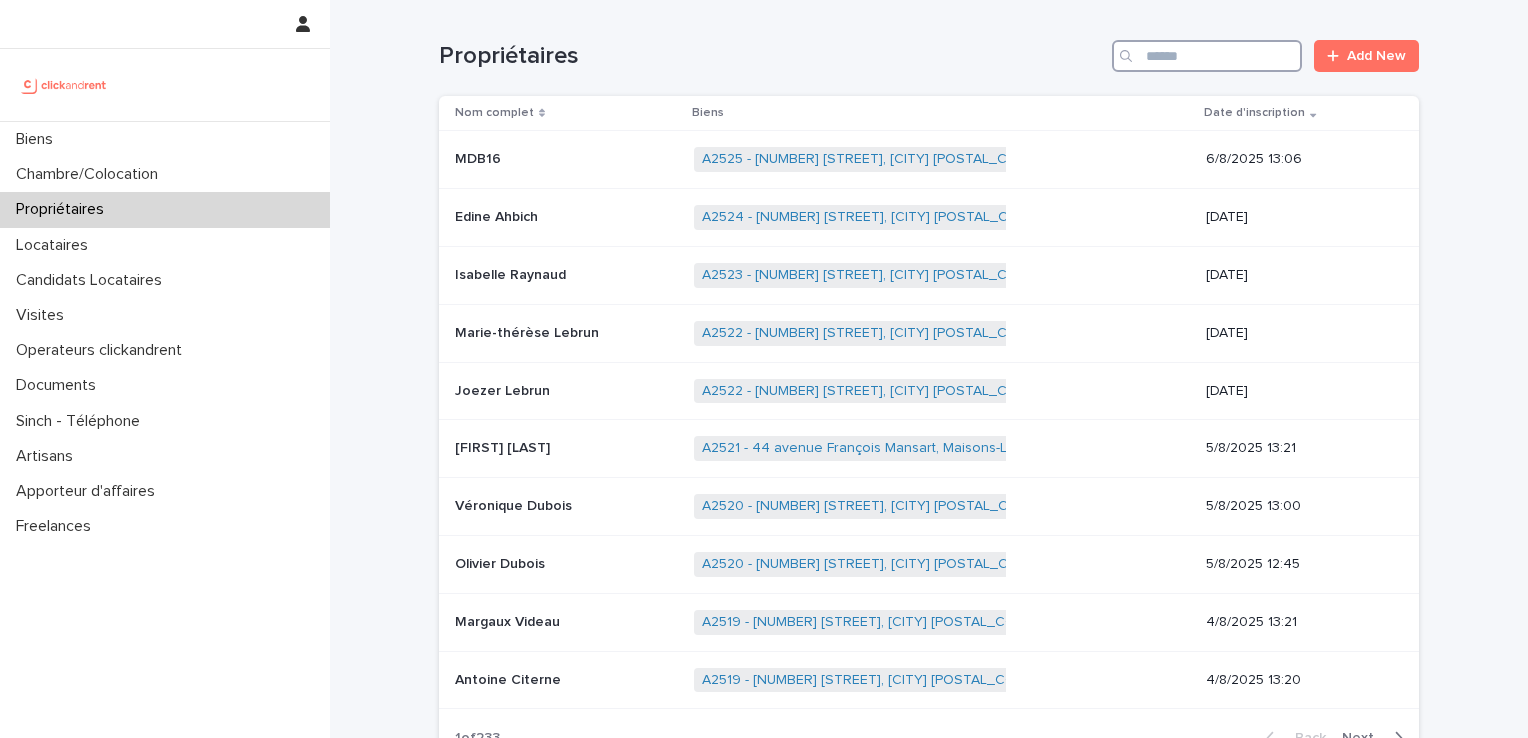click at bounding box center (1207, 56) 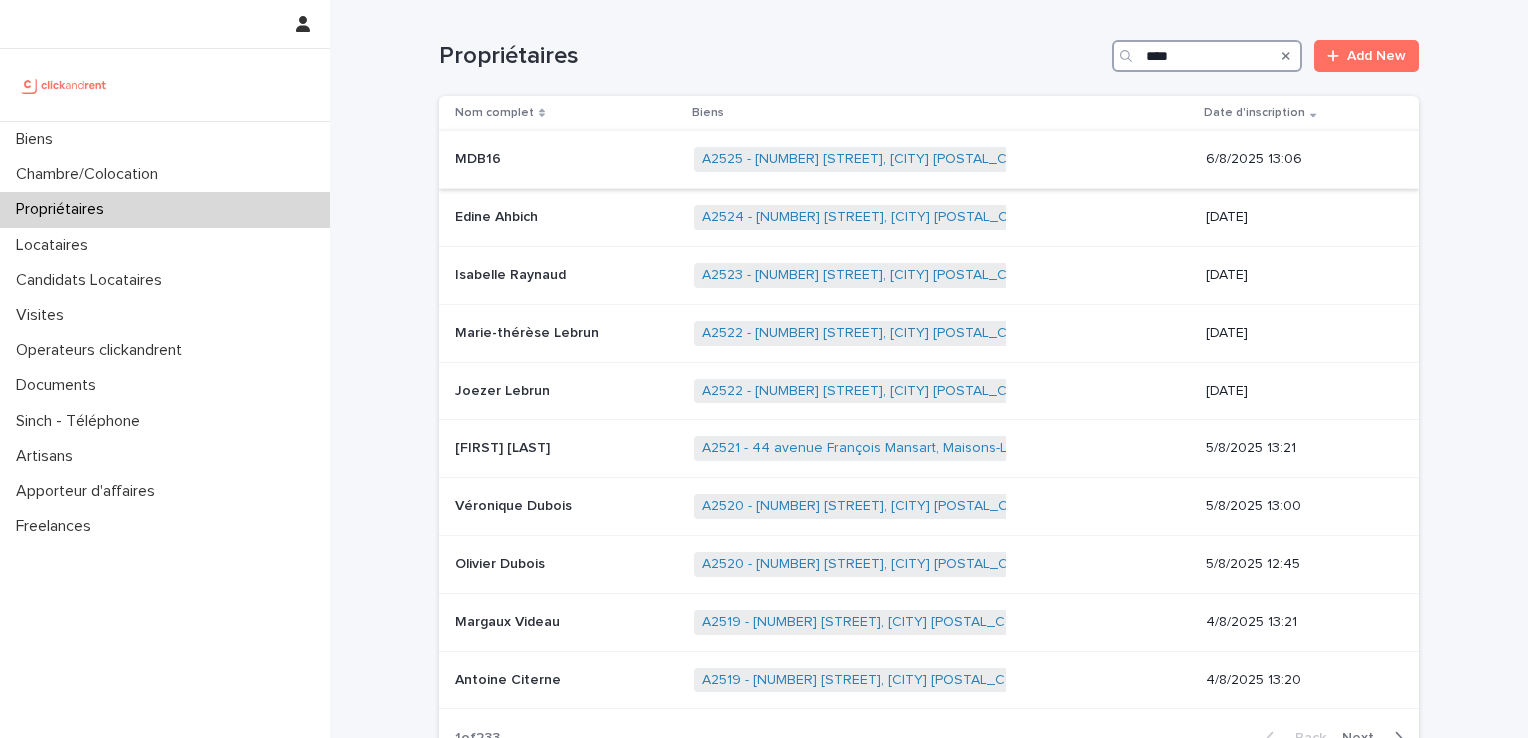 type on "****" 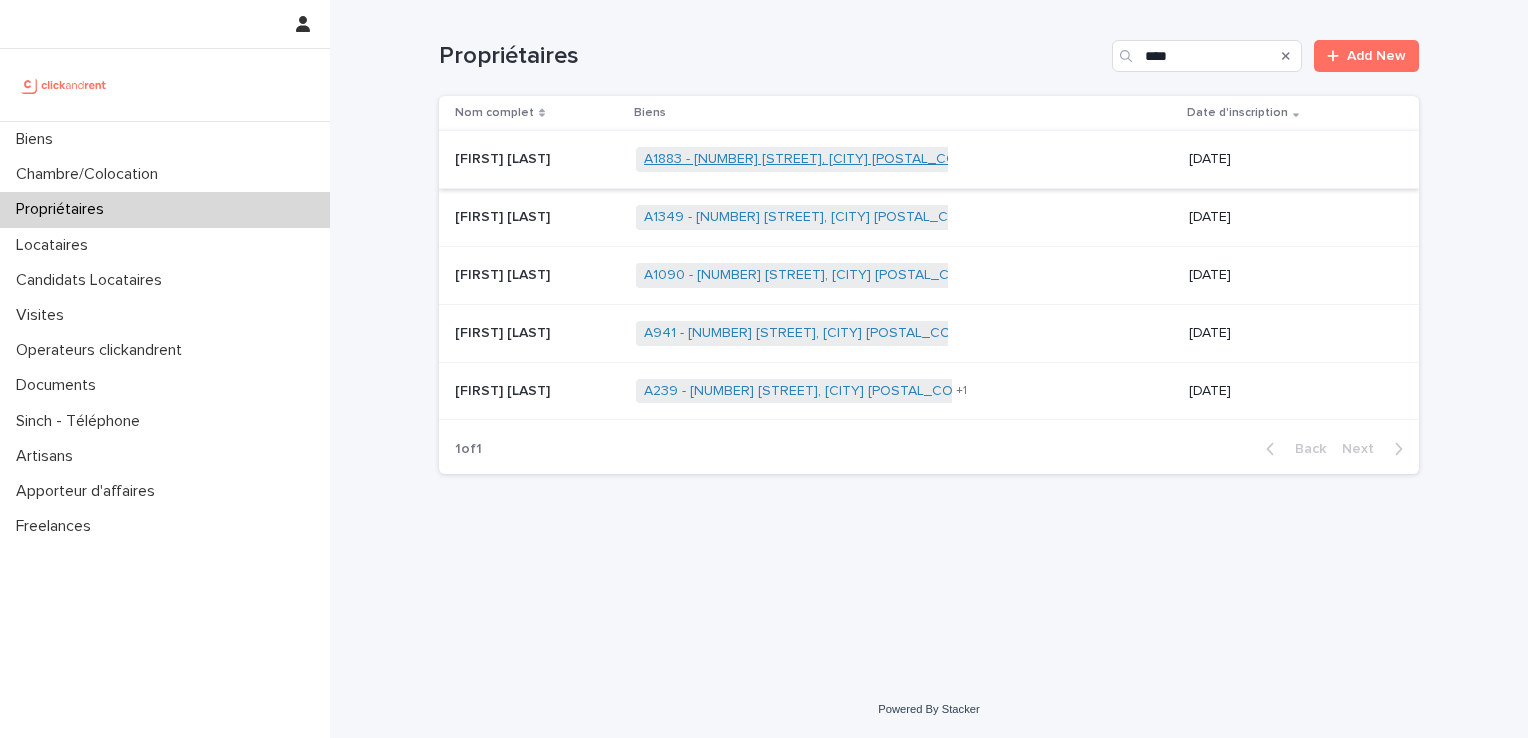 click on "A1883 - [NUMBER] [STREET], [CITY] [POSTAL_CODE]" at bounding box center (811, 159) 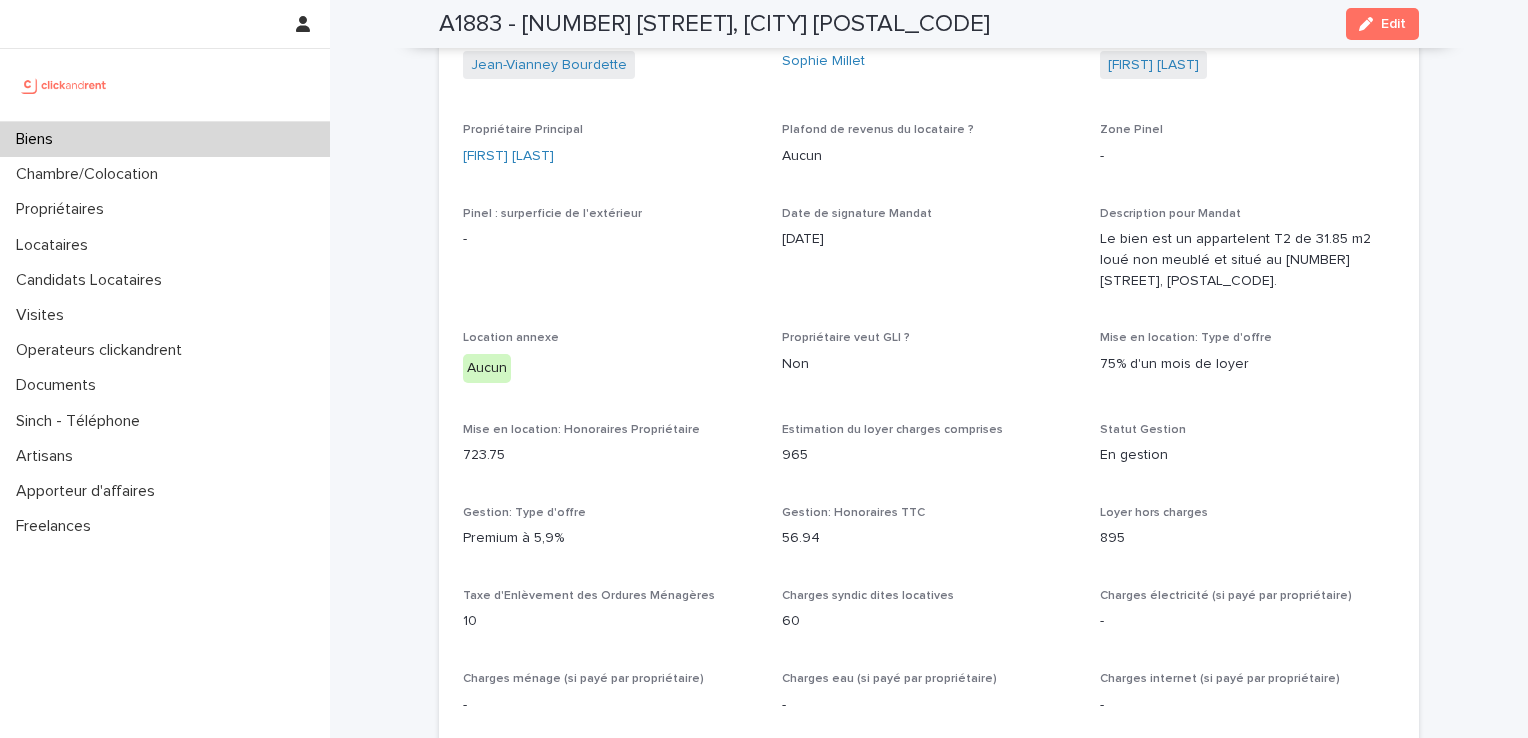scroll, scrollTop: 1600, scrollLeft: 0, axis: vertical 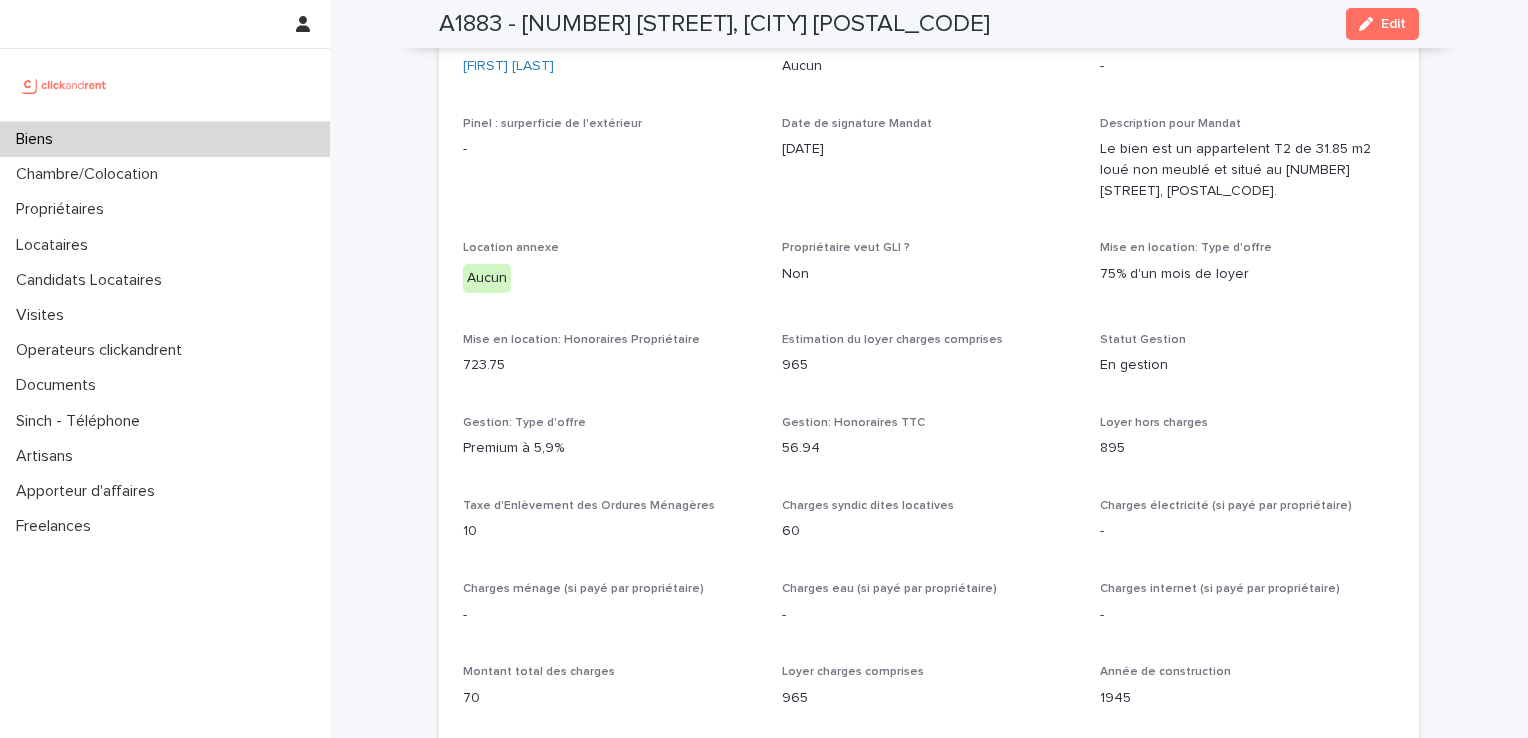 click on "Edit" at bounding box center (1393, 24) 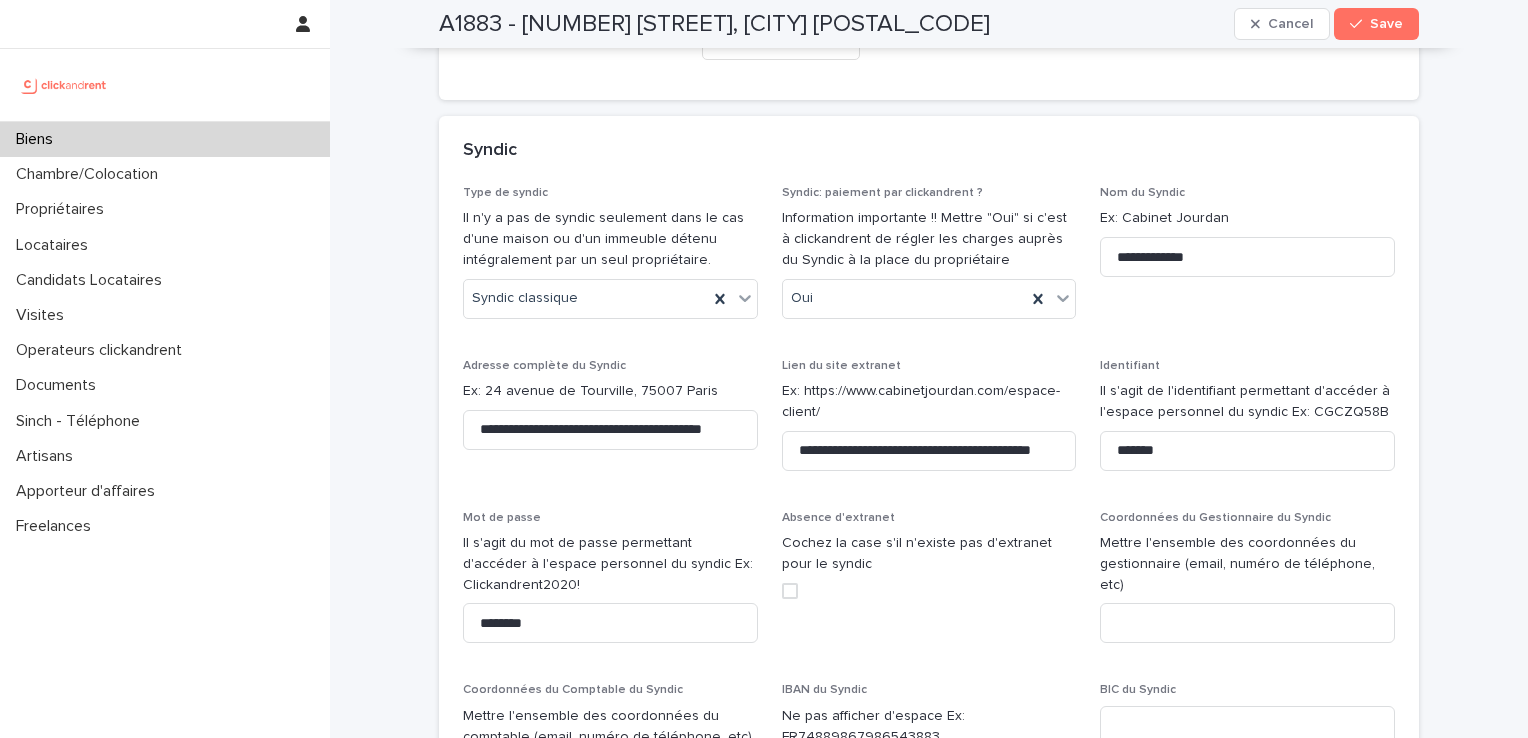 scroll, scrollTop: 10620, scrollLeft: 0, axis: vertical 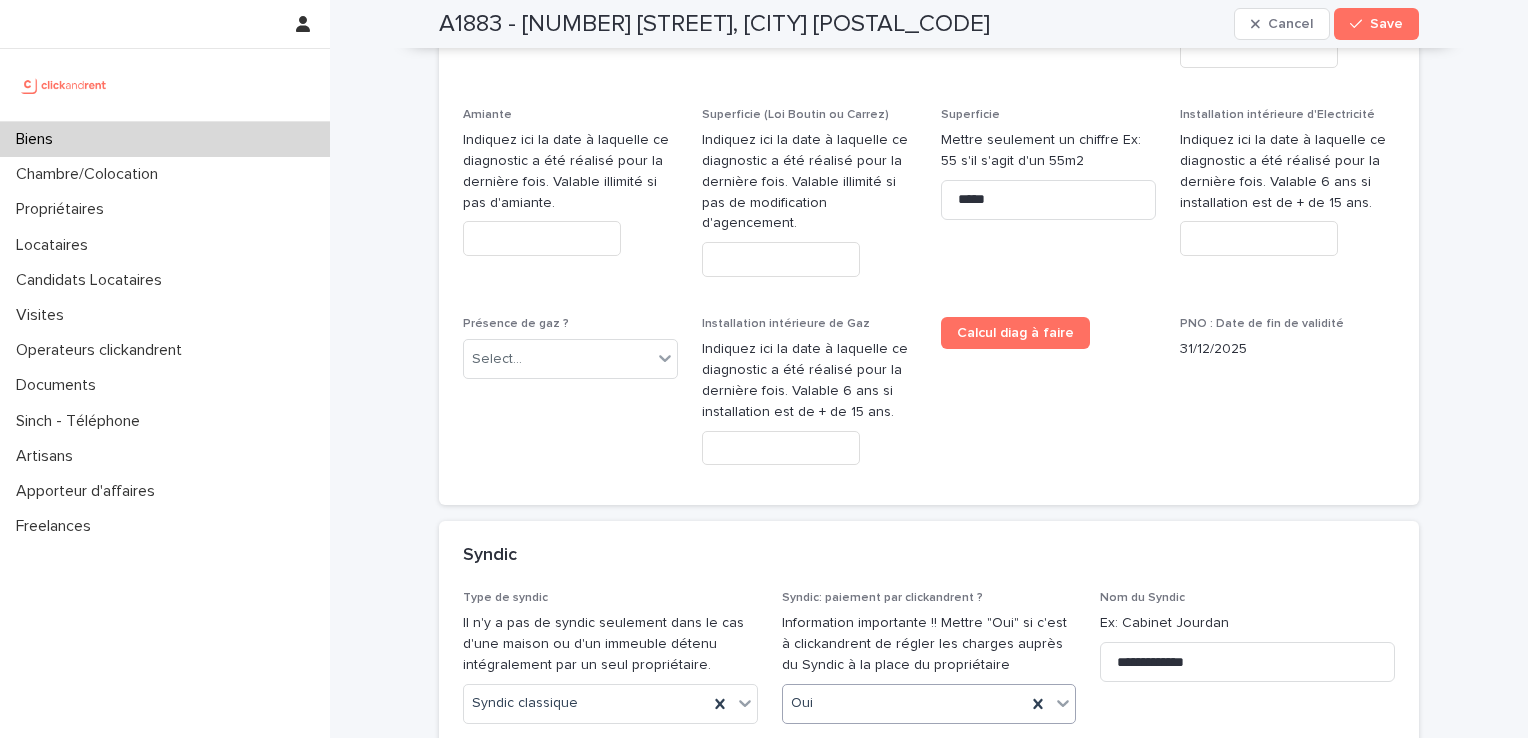 click on "Oui" at bounding box center [905, 703] 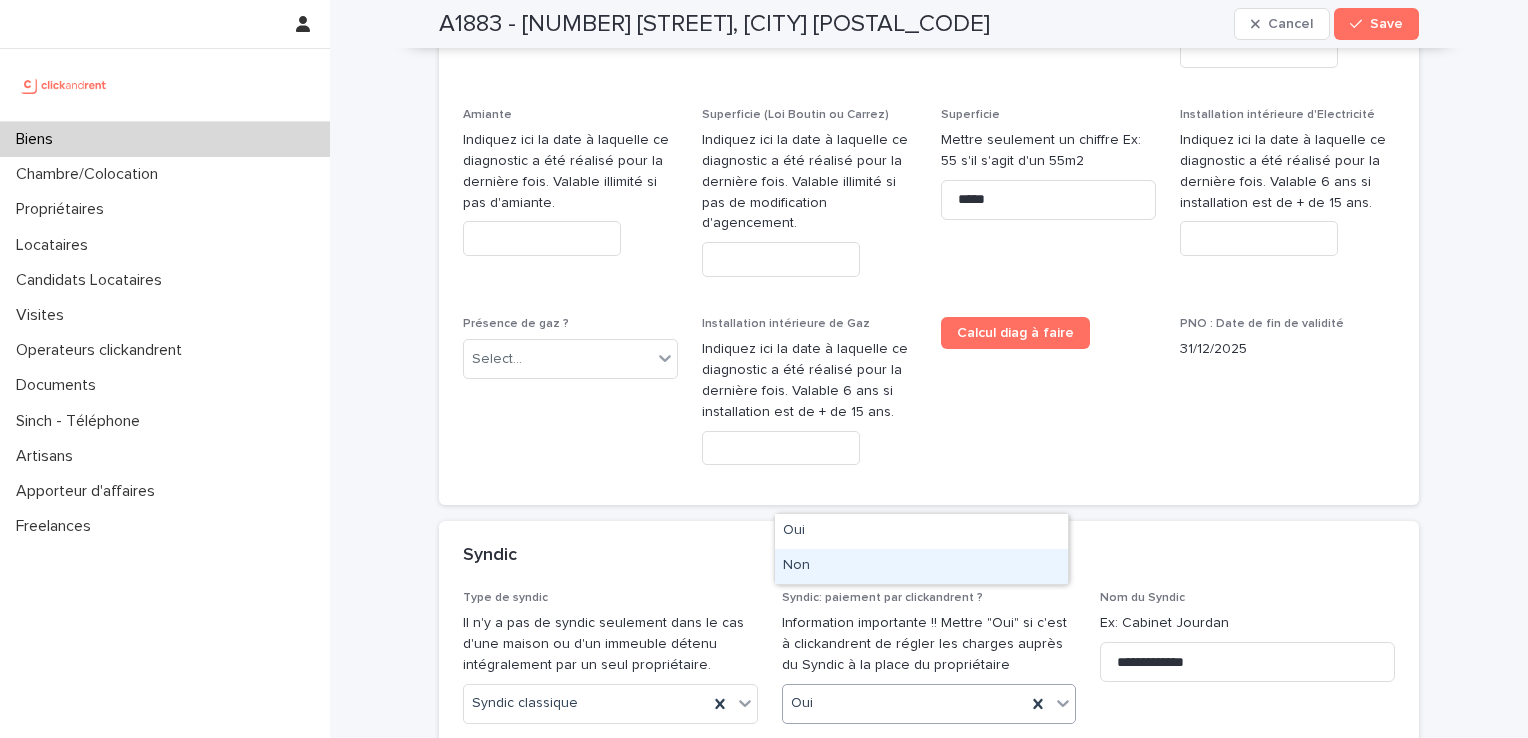 click on "Non" at bounding box center (921, 566) 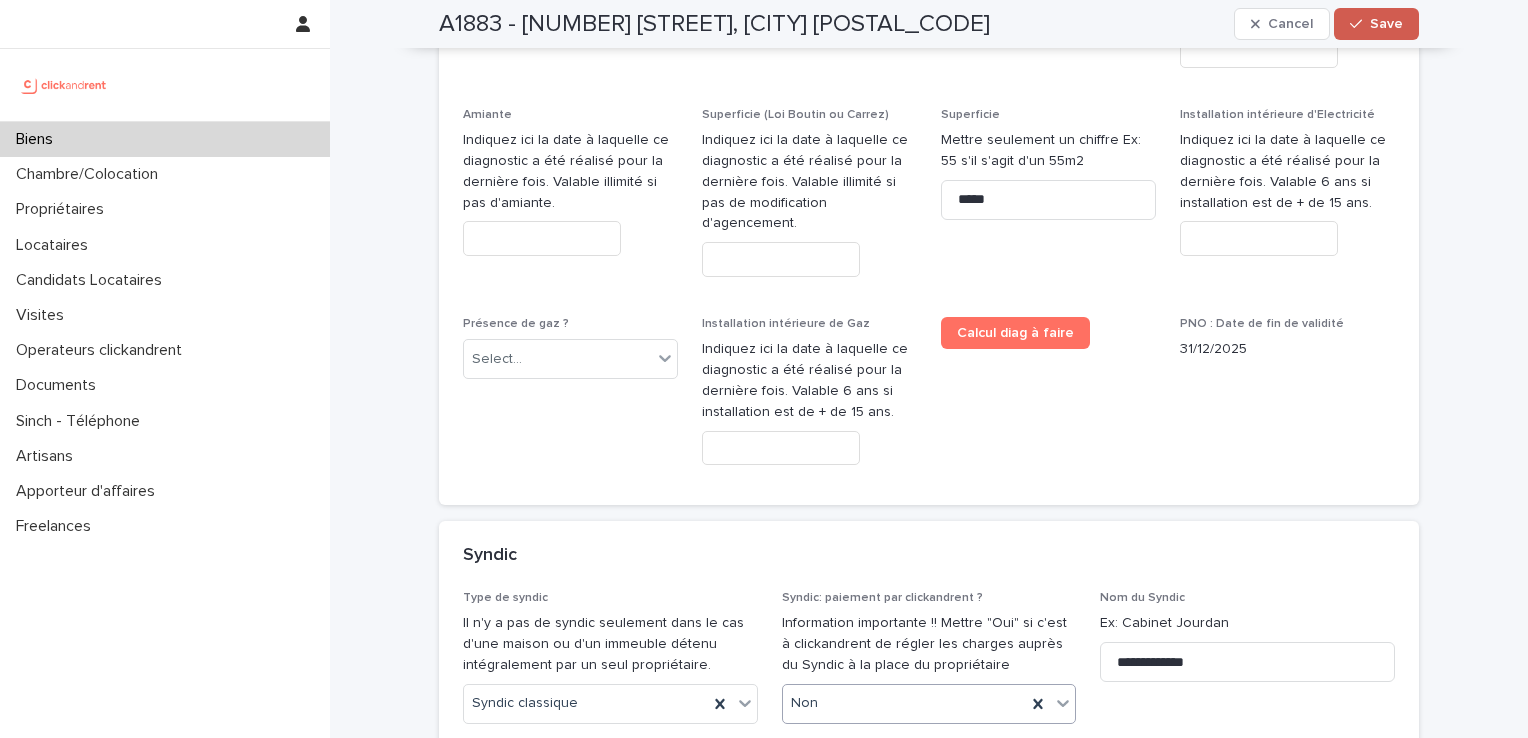 click on "Save" at bounding box center [1376, 24] 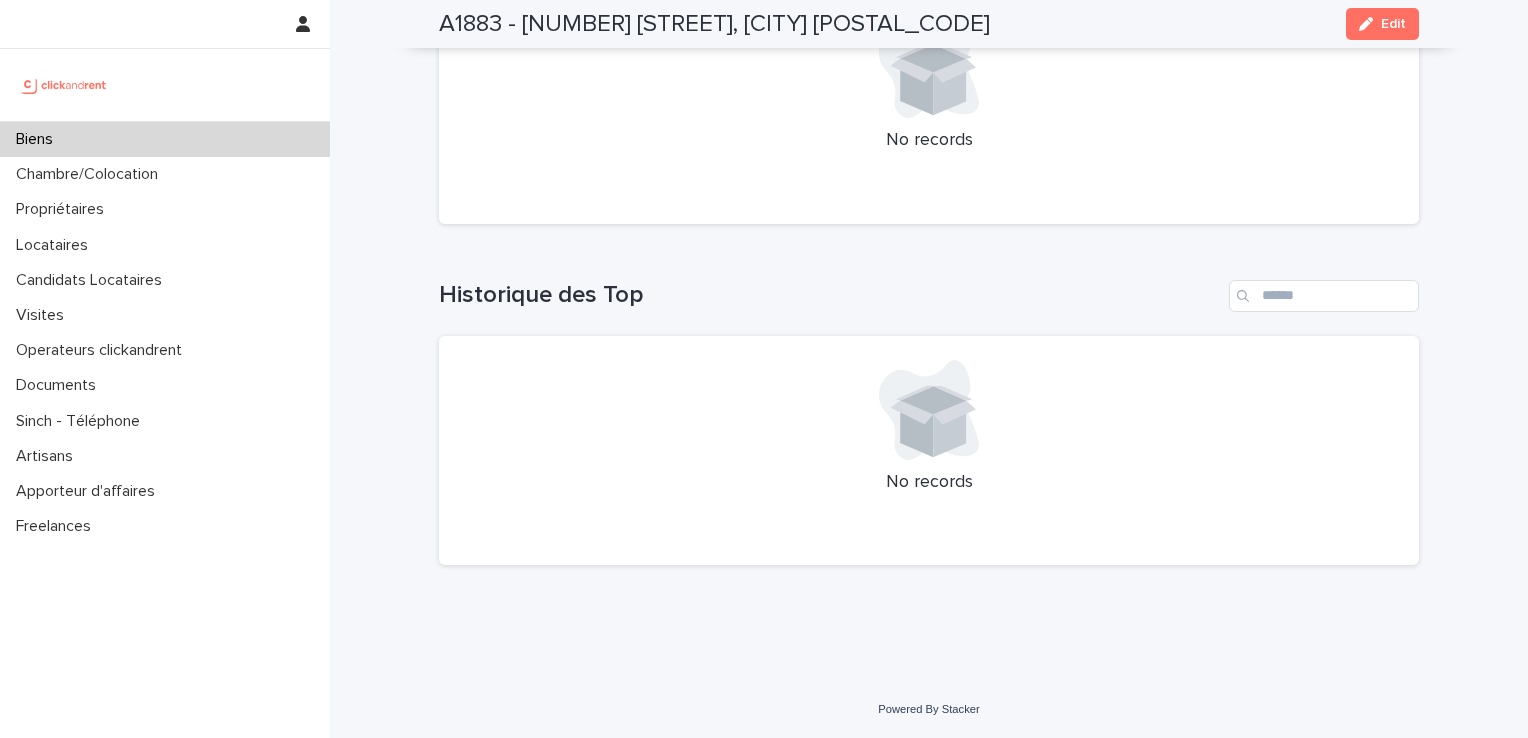 scroll, scrollTop: 7709, scrollLeft: 0, axis: vertical 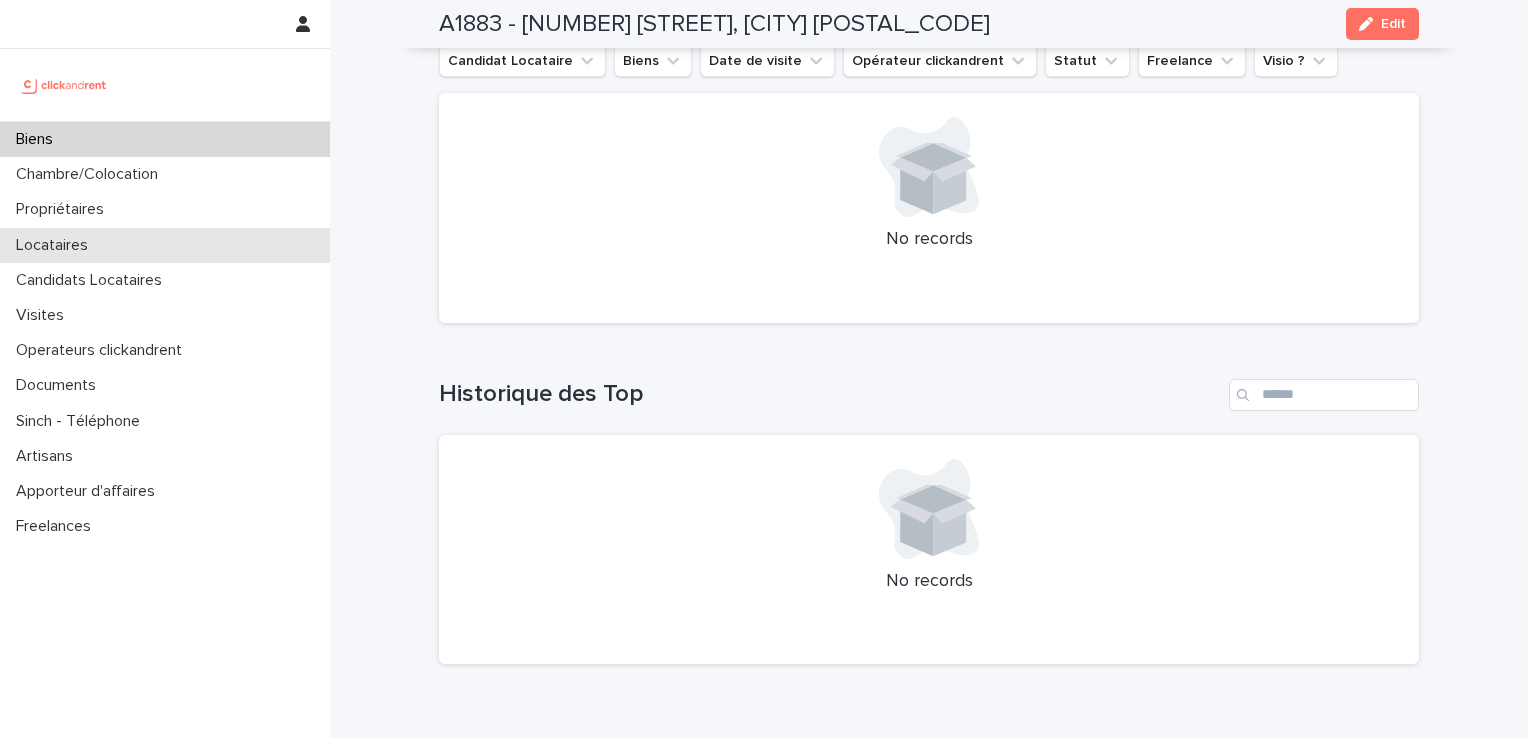 click on "Locataires" at bounding box center (56, 245) 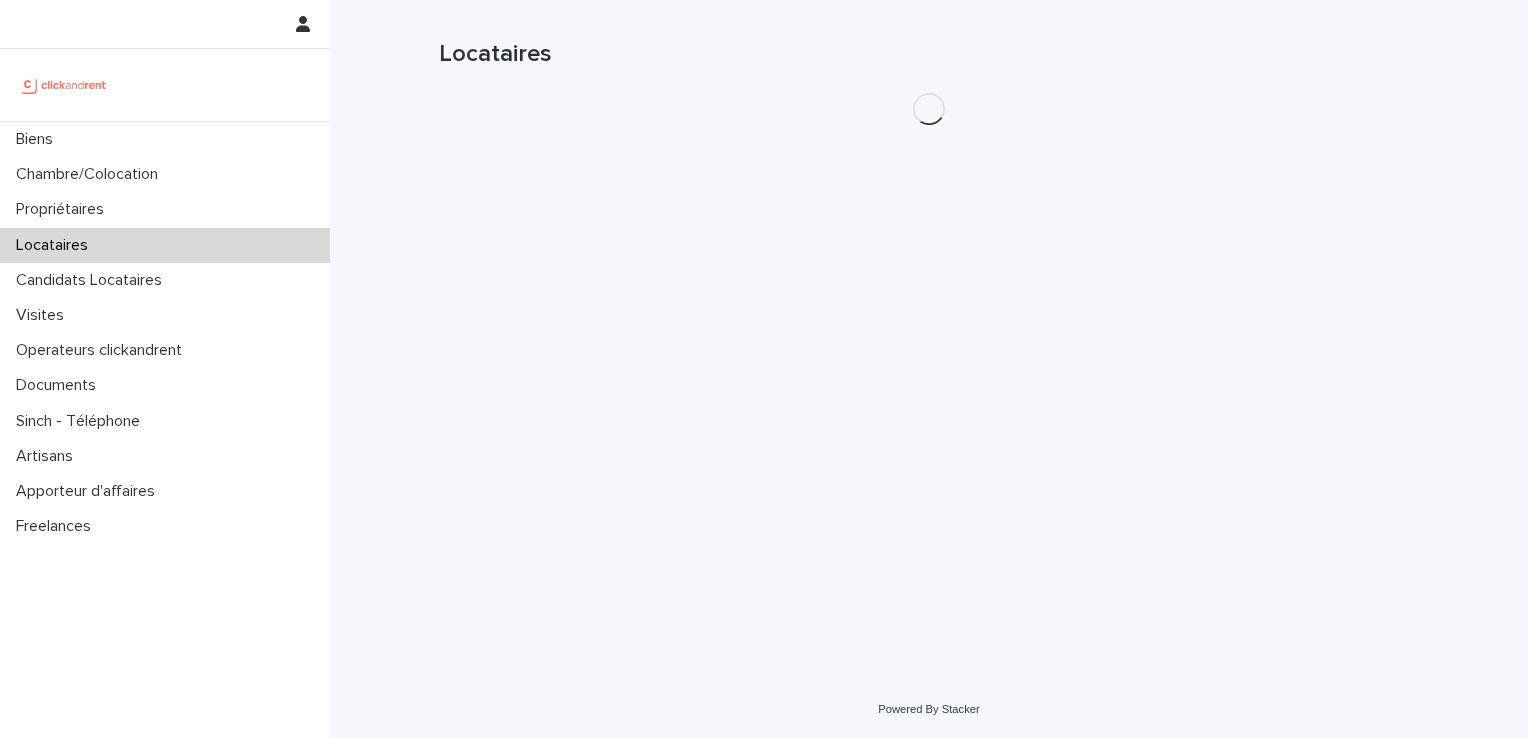 scroll, scrollTop: 0, scrollLeft: 0, axis: both 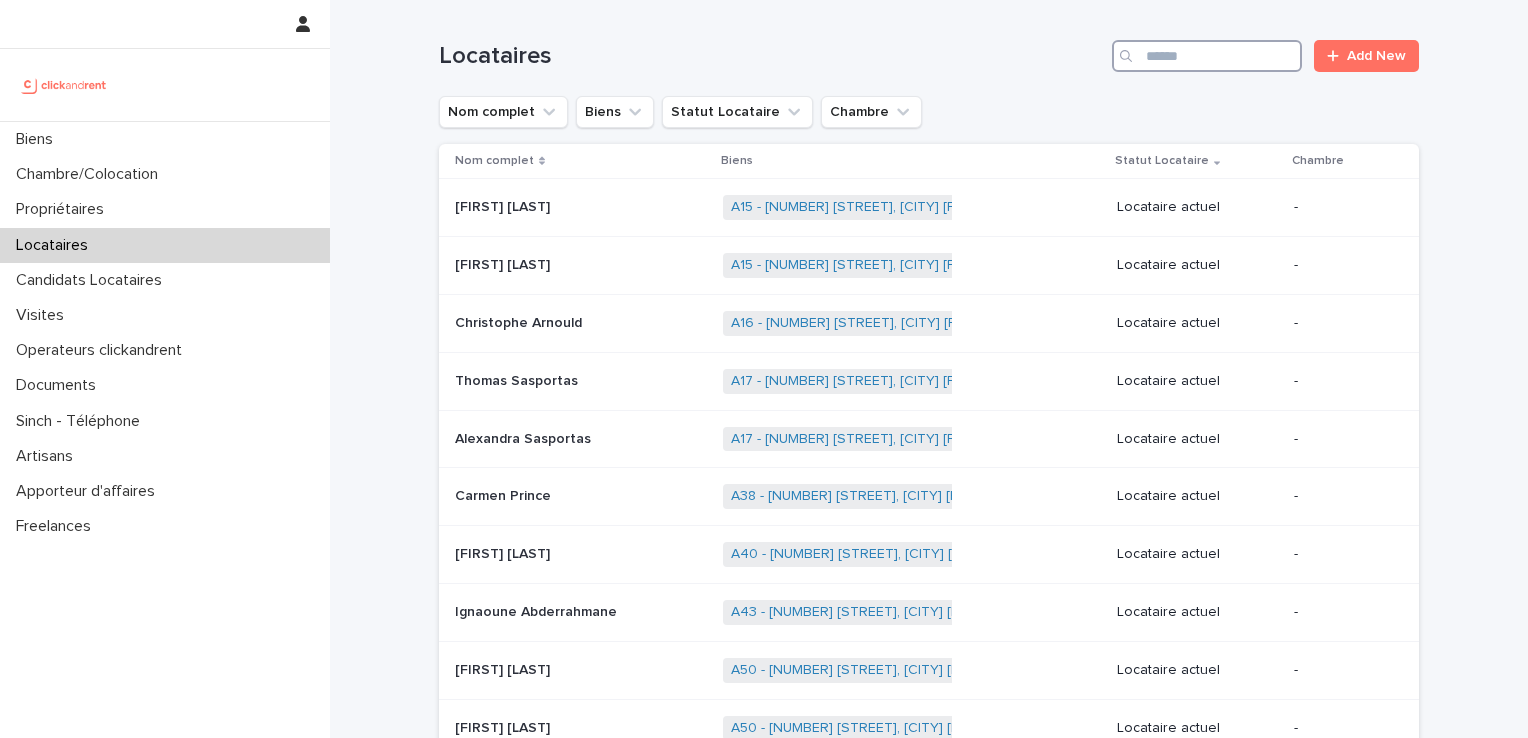 click at bounding box center [1207, 56] 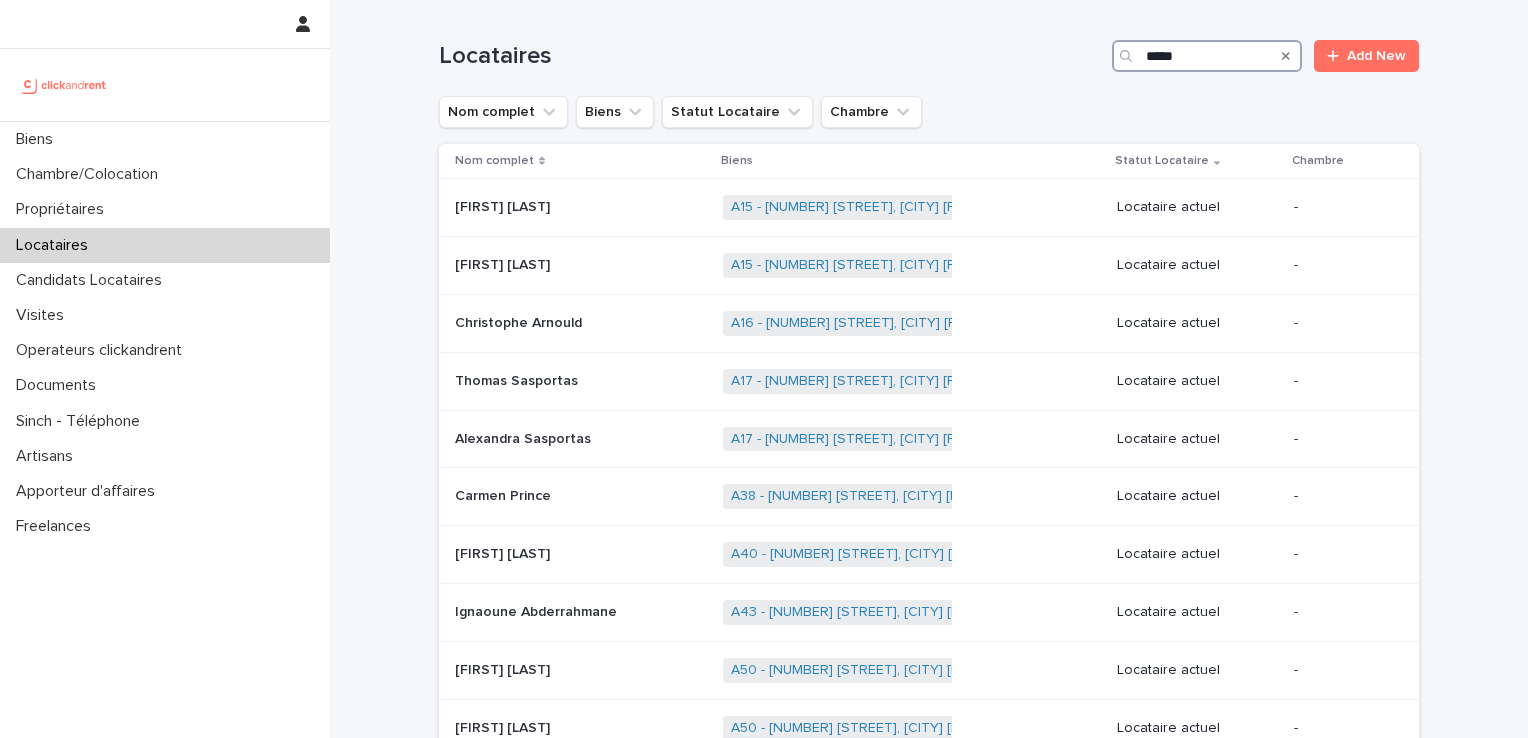 type on "*****" 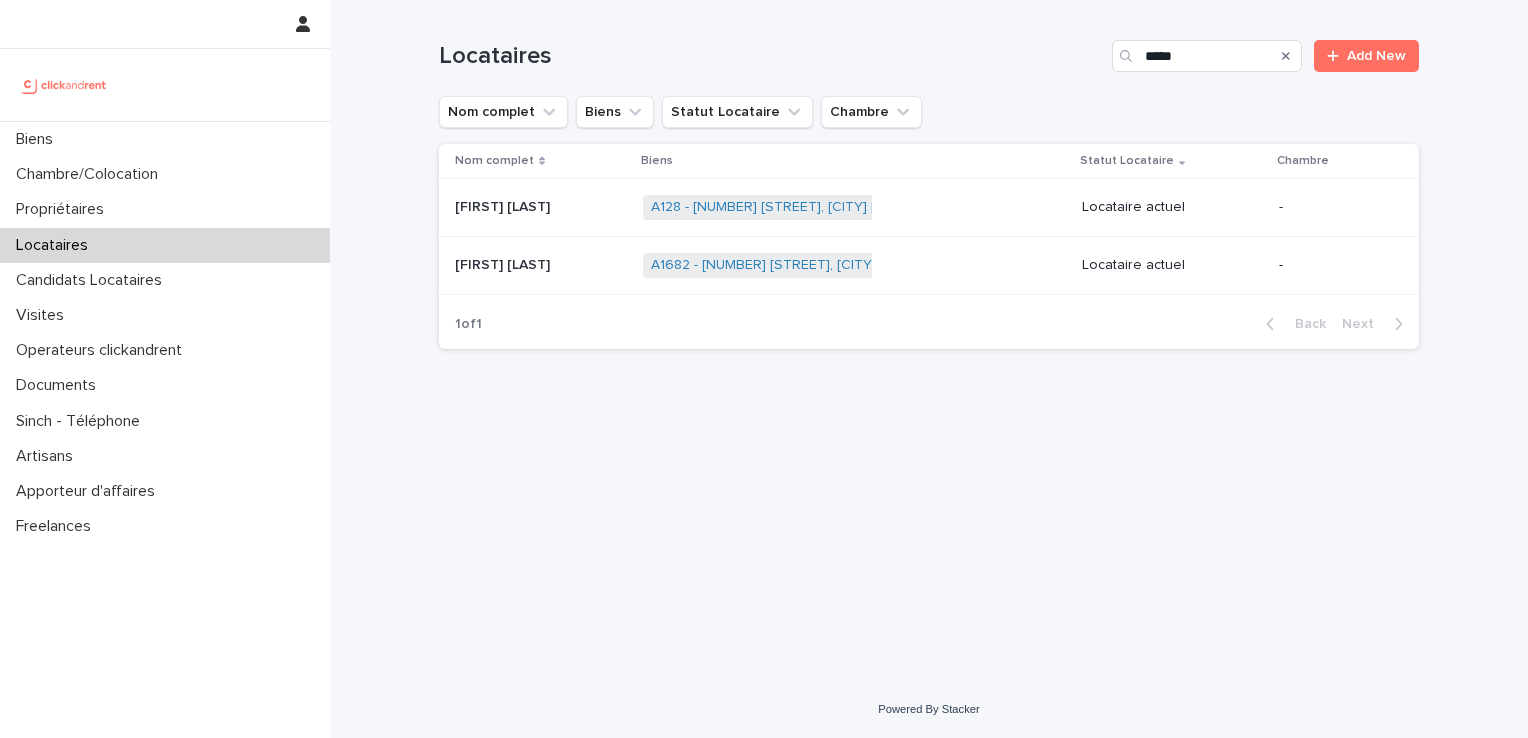 click on "[FIRST] [LAST]" at bounding box center (504, 263) 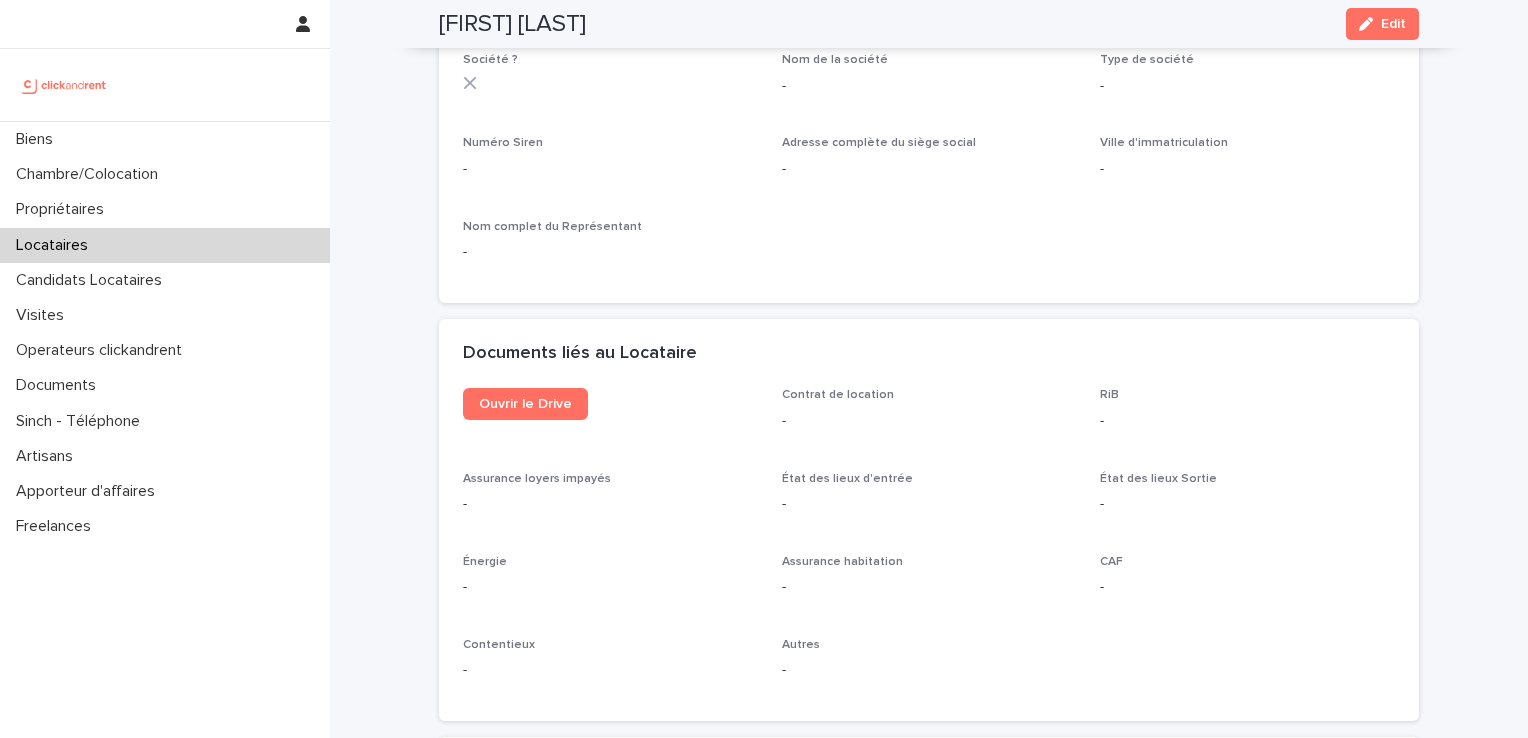 scroll, scrollTop: 2033, scrollLeft: 0, axis: vertical 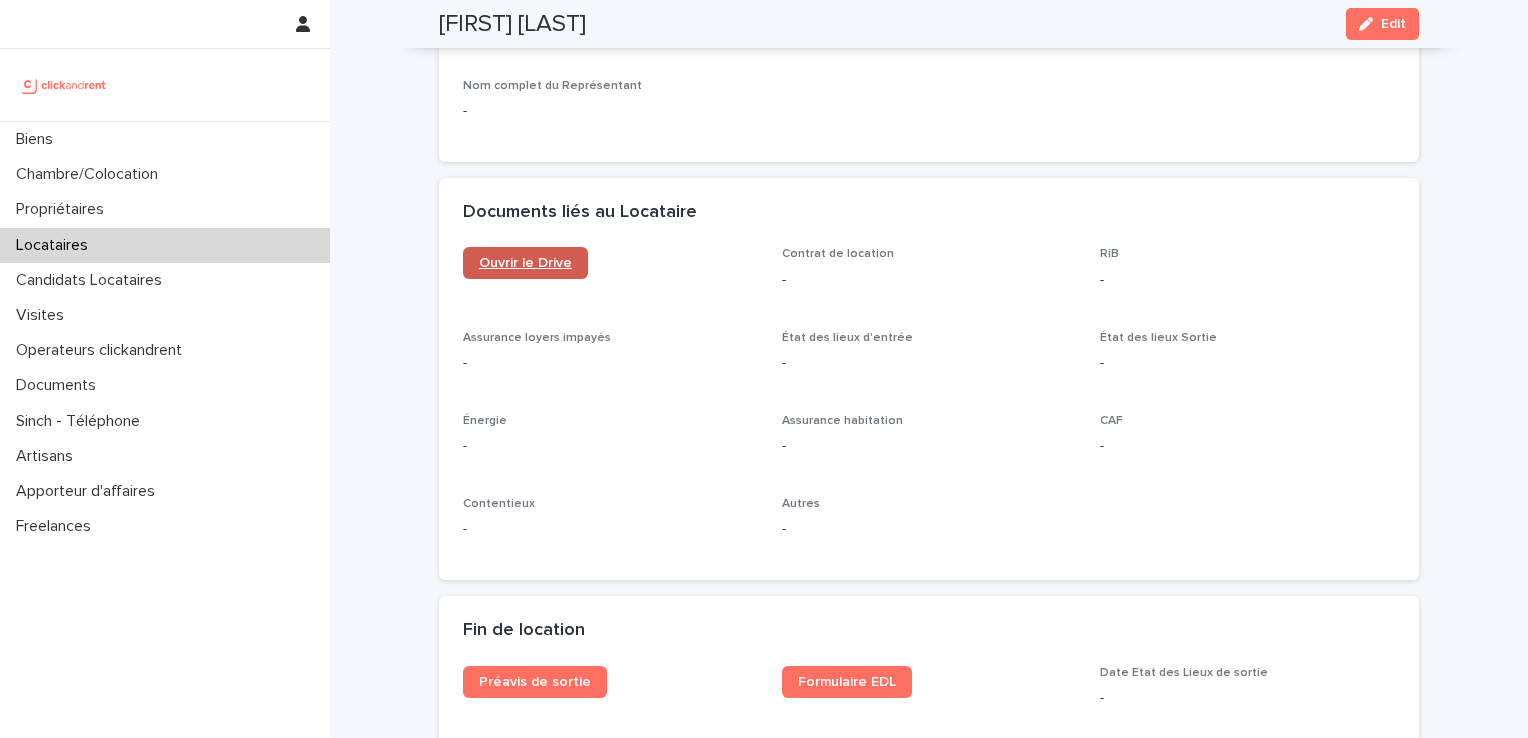 click on "Ouvrir le Drive" at bounding box center [525, 263] 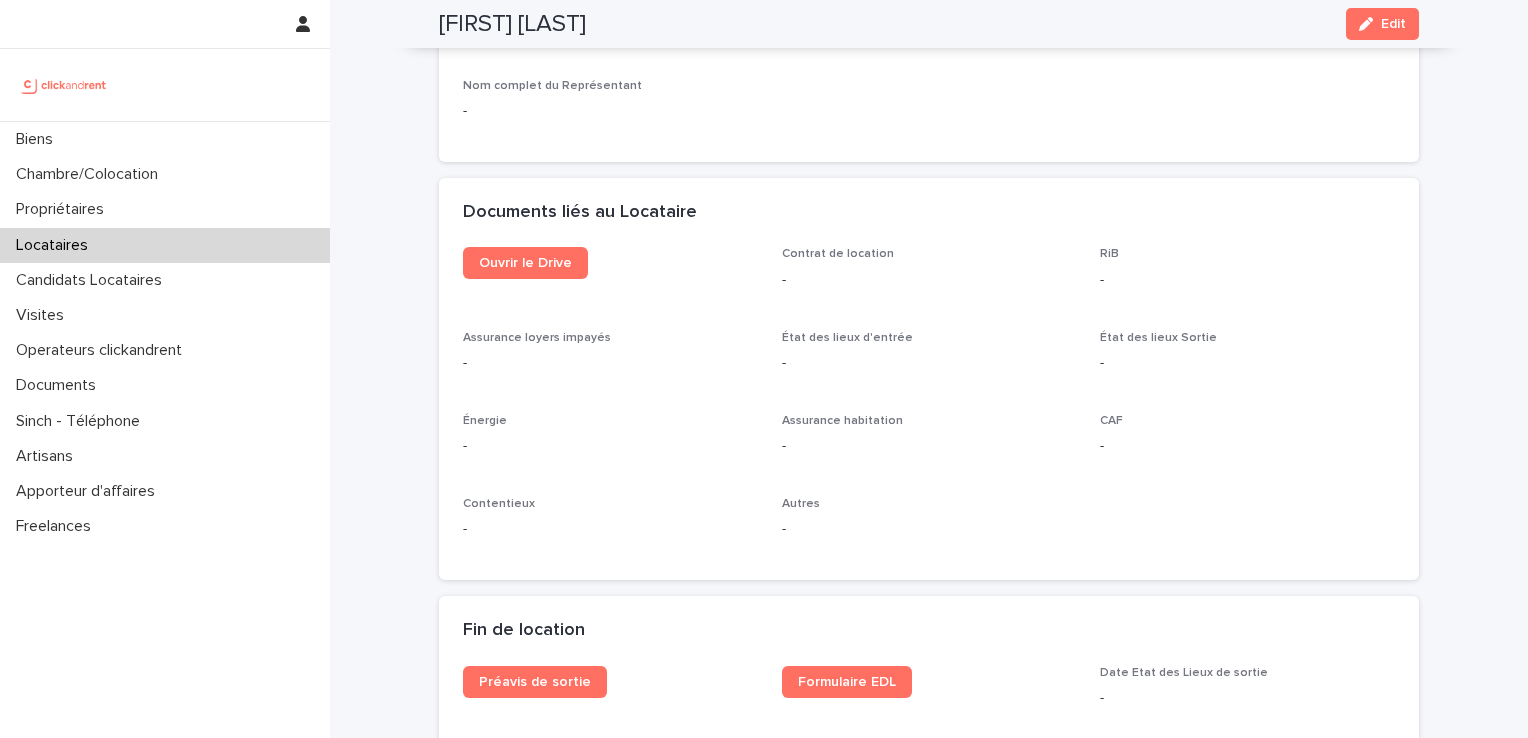 click on "Locataires" at bounding box center (56, 245) 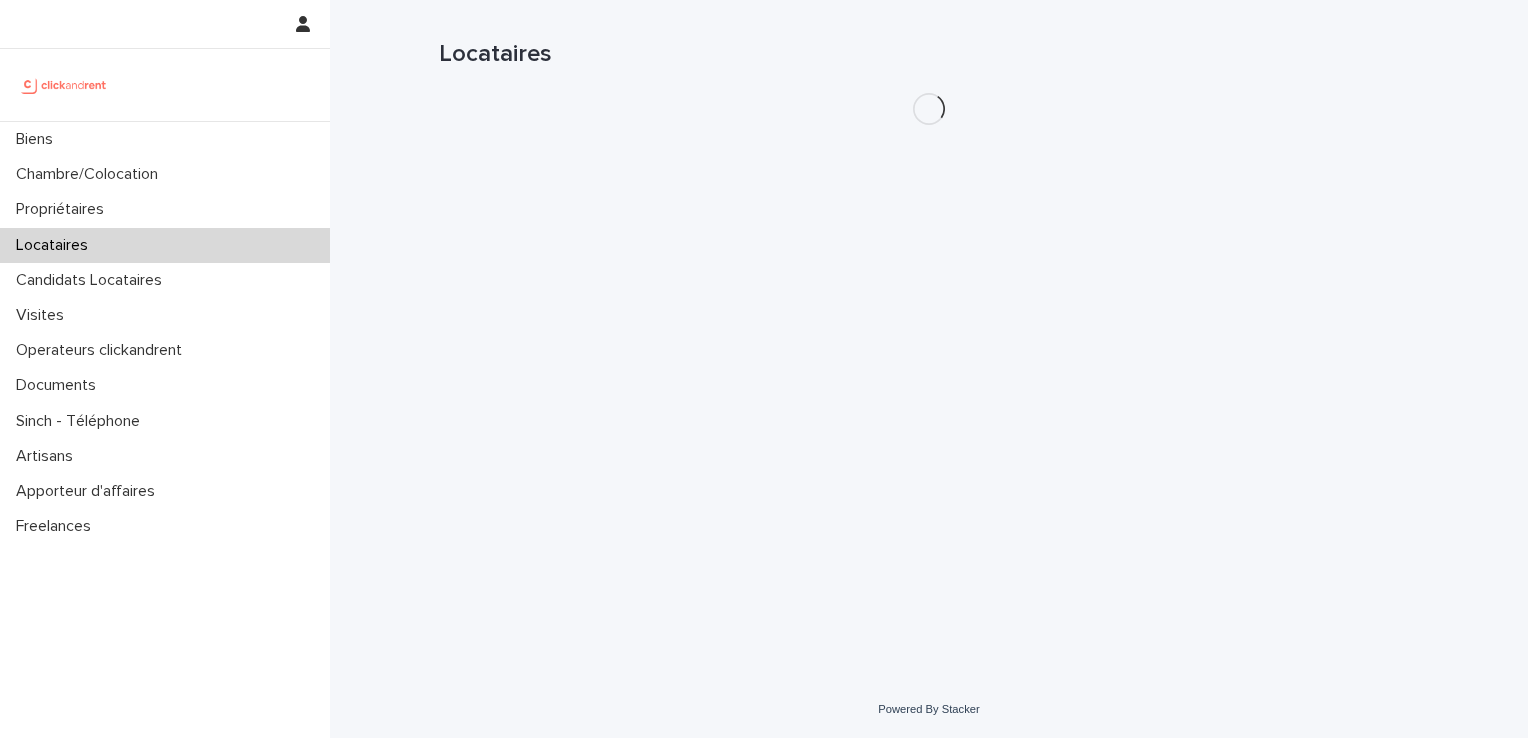 scroll, scrollTop: 0, scrollLeft: 0, axis: both 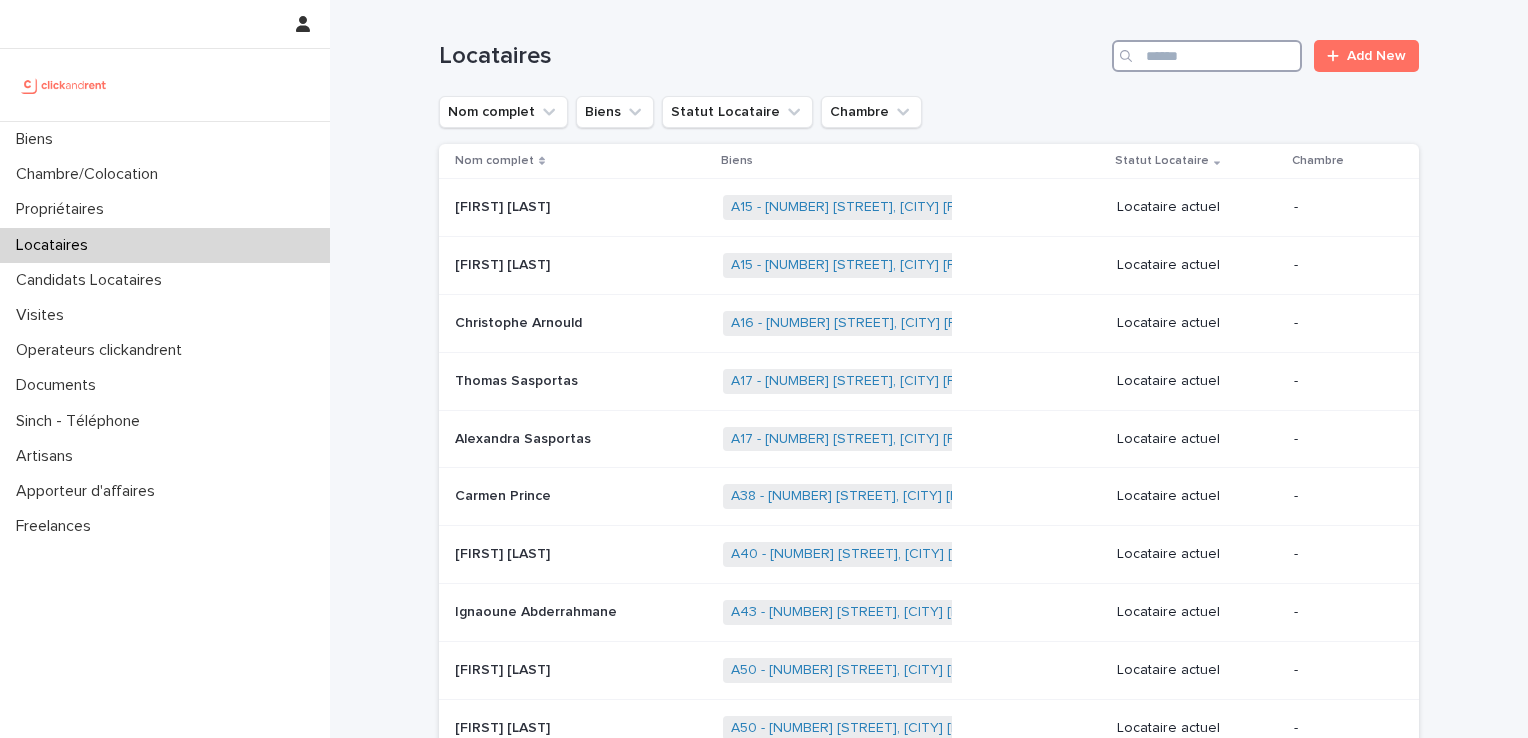 click at bounding box center [1207, 56] 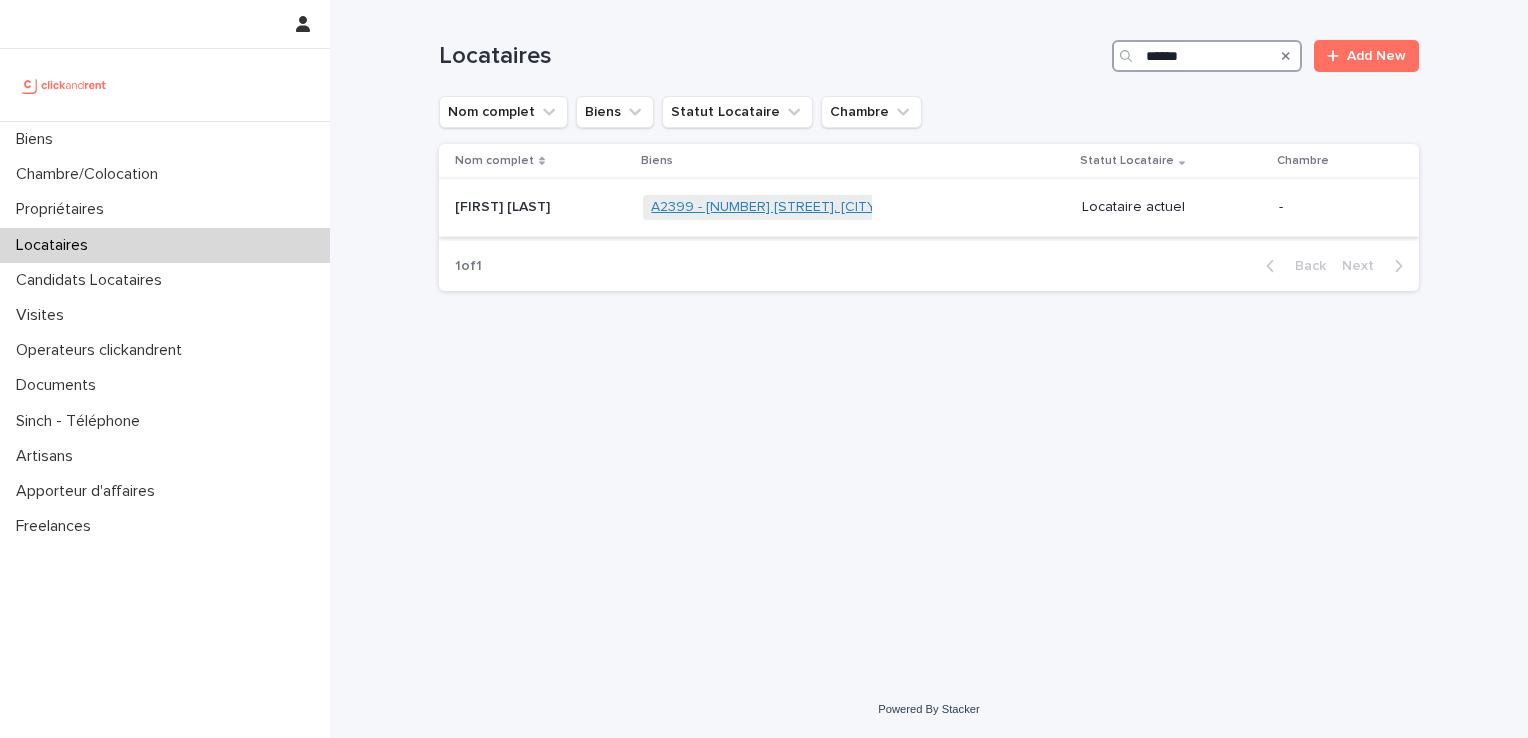 type on "******" 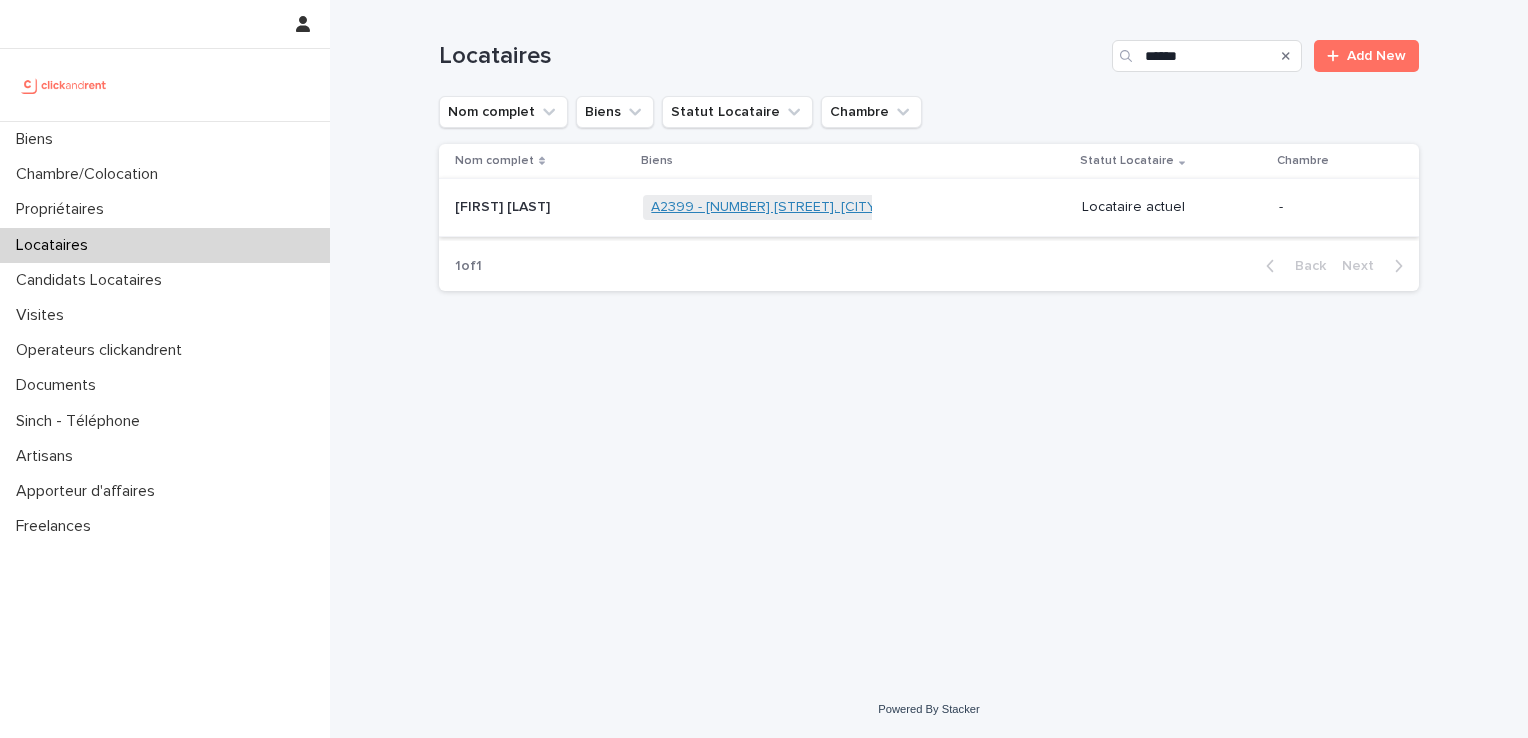 click on "A2399 - [NUMBER] [STREET], [CITY] [POSTAL_CODE]" at bounding box center (821, 207) 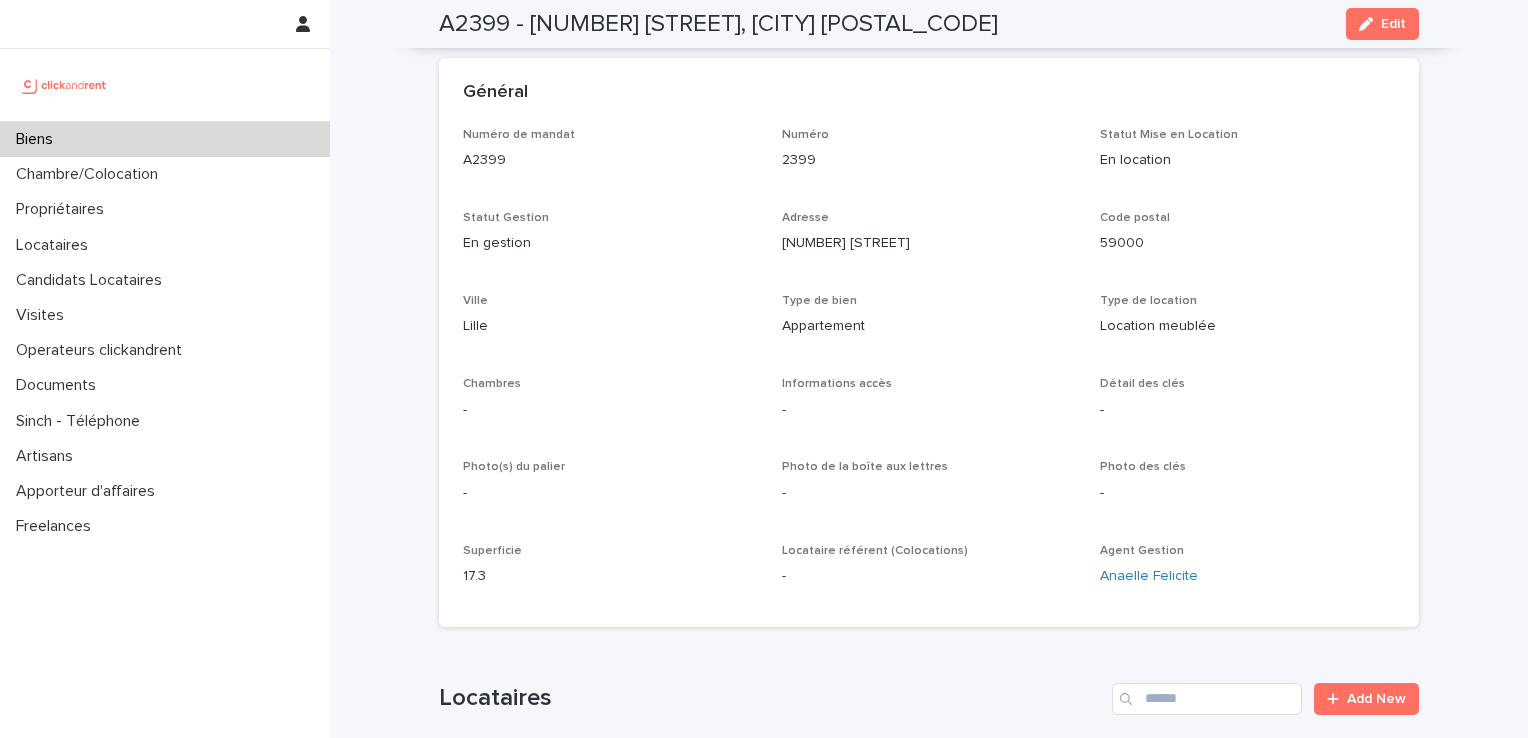 scroll, scrollTop: 66, scrollLeft: 0, axis: vertical 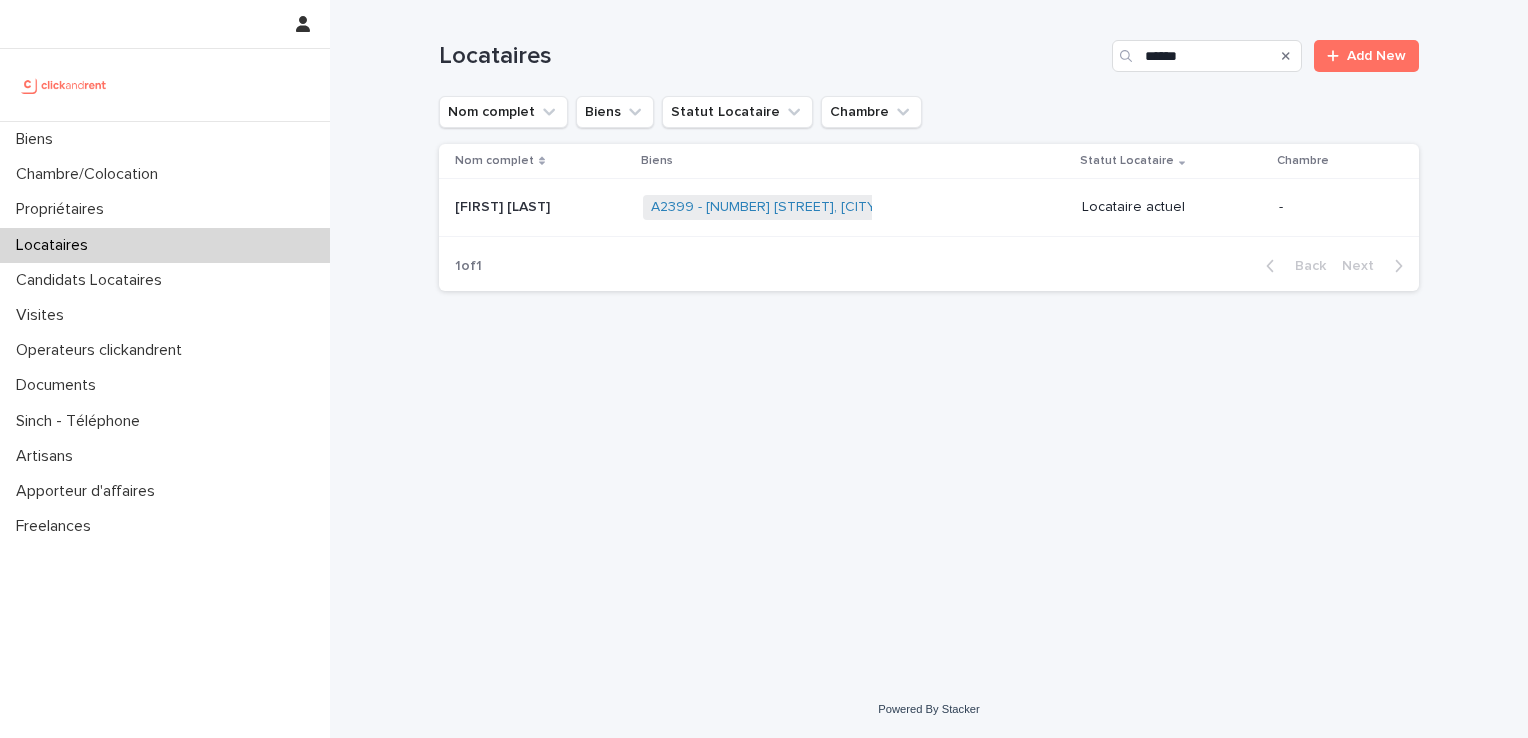 click on "[FIRST] [LAST]" at bounding box center [504, 205] 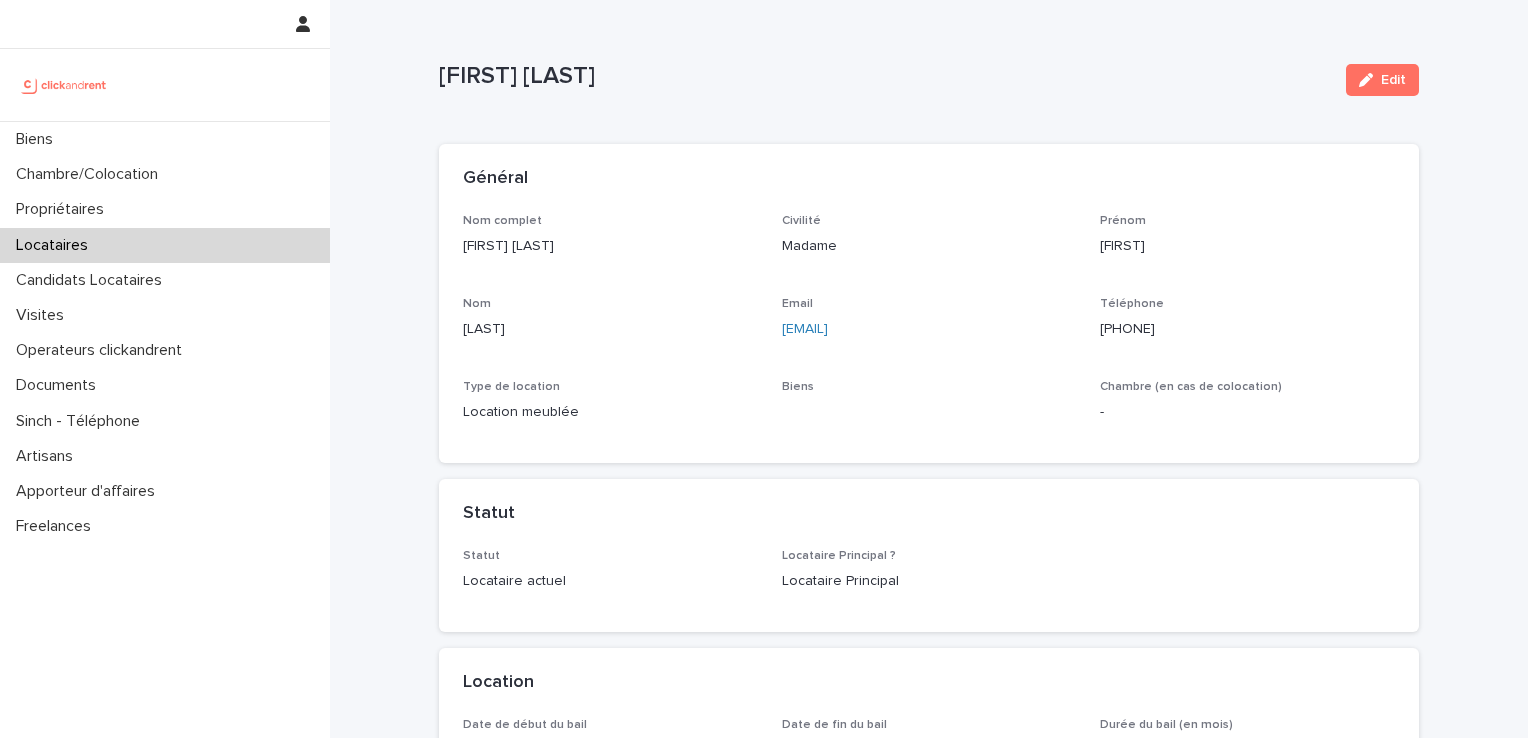 drag, startPoint x: 635, startPoint y: 86, endPoint x: 435, endPoint y: 85, distance: 200.0025 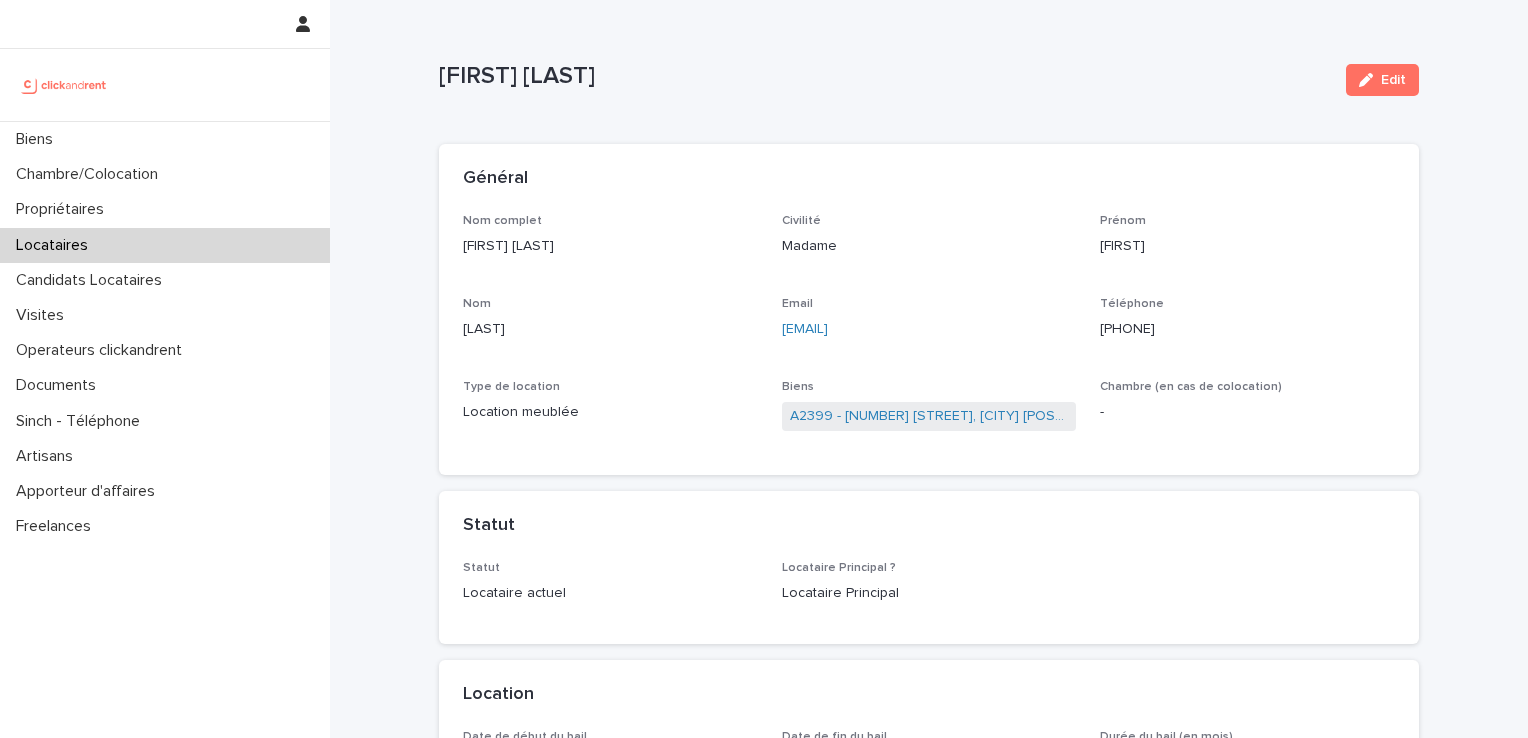 copy on "[FIRST] [LAST]" 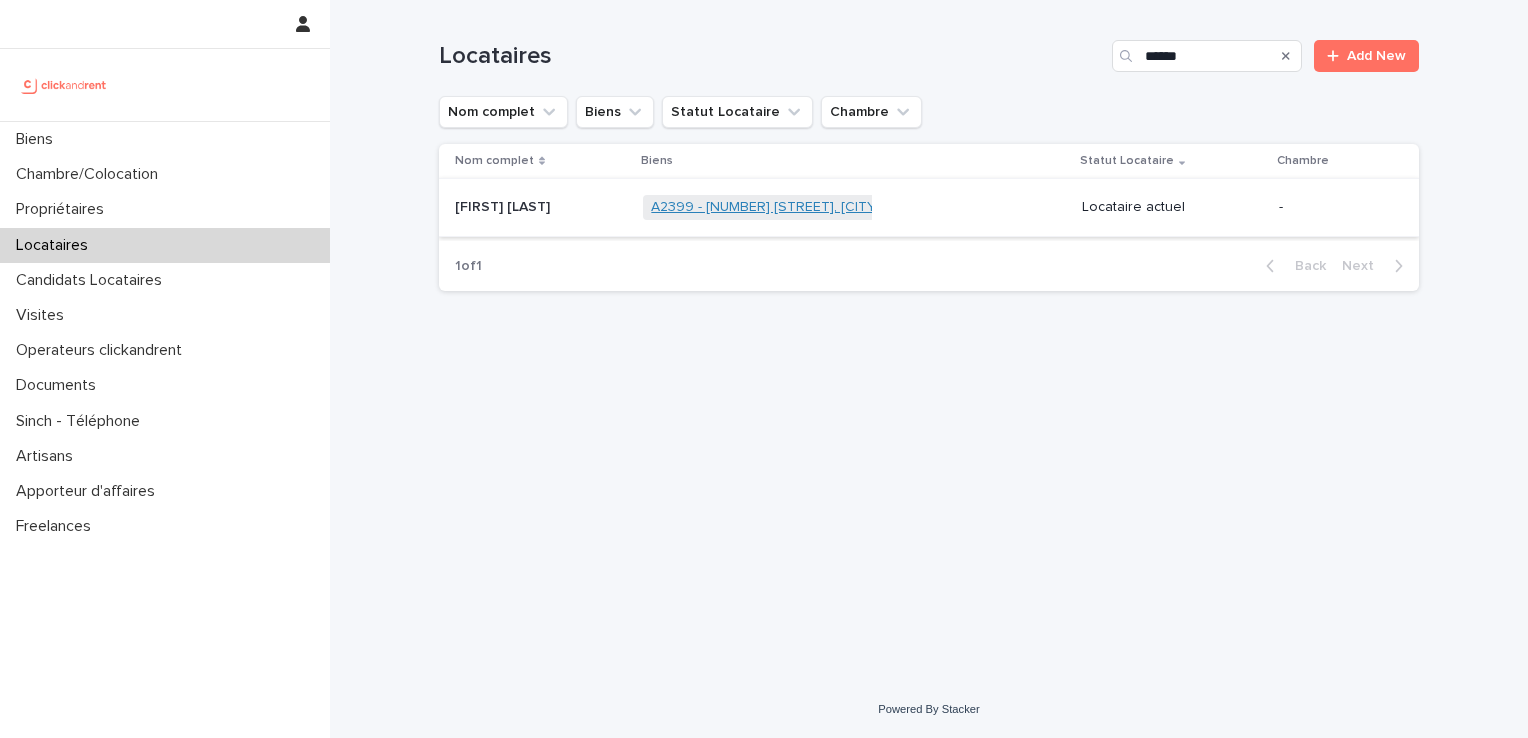 click on "A2399 - [NUMBER] [STREET], [CITY] [POSTAL_CODE]" at bounding box center (821, 207) 